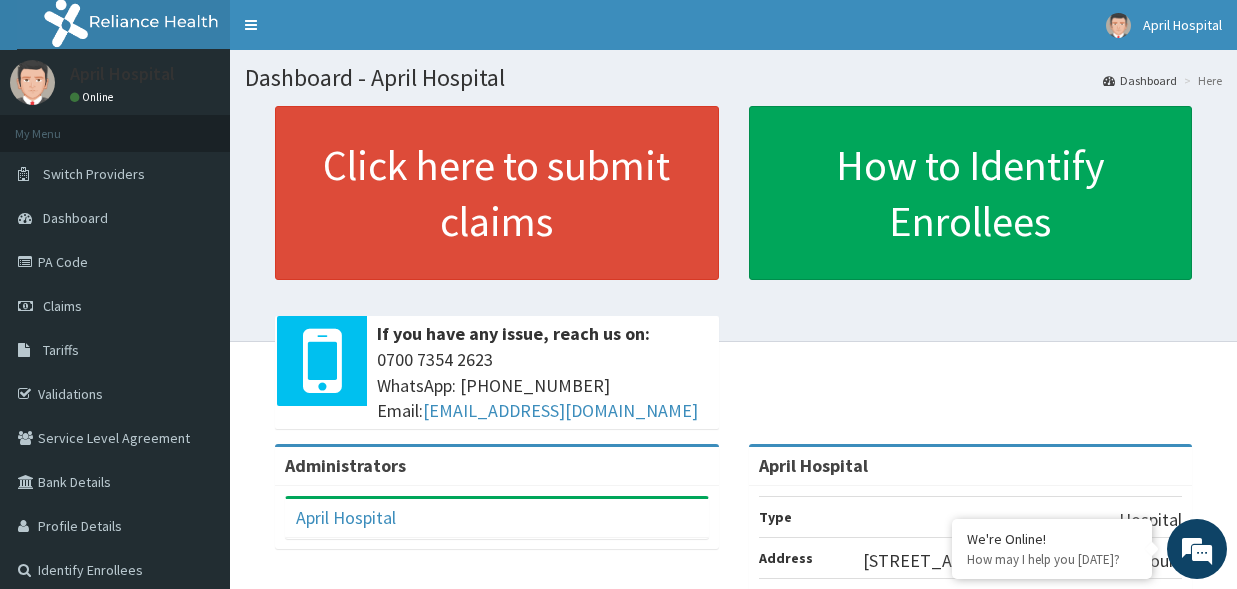 scroll, scrollTop: 0, scrollLeft: 0, axis: both 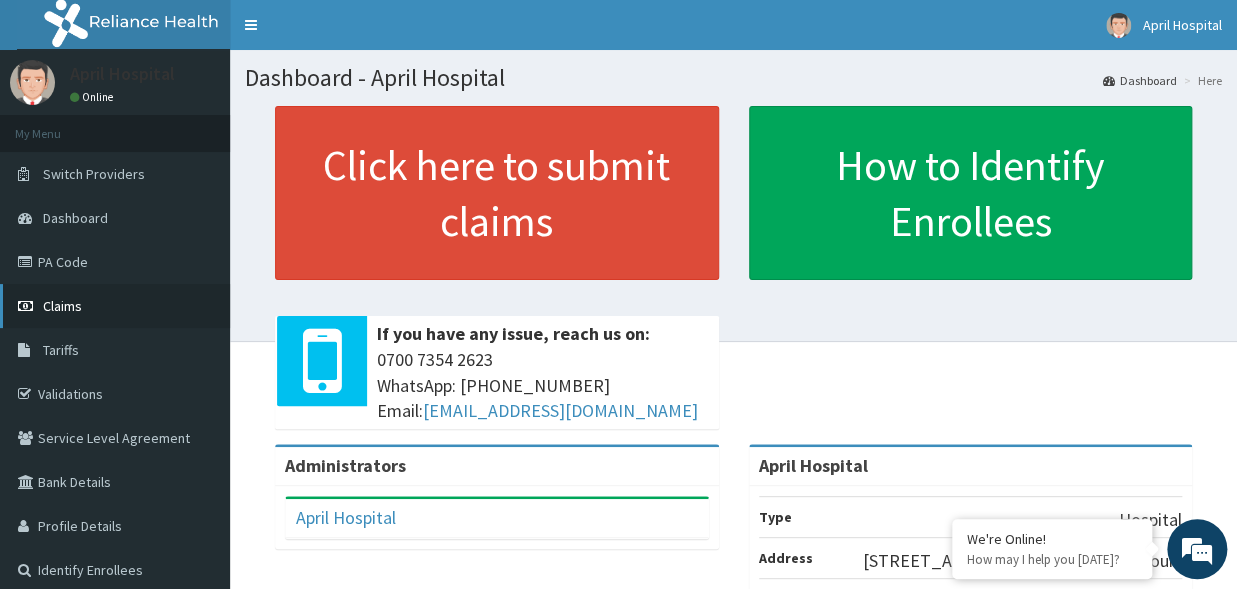 click on "Claims" at bounding box center (115, 306) 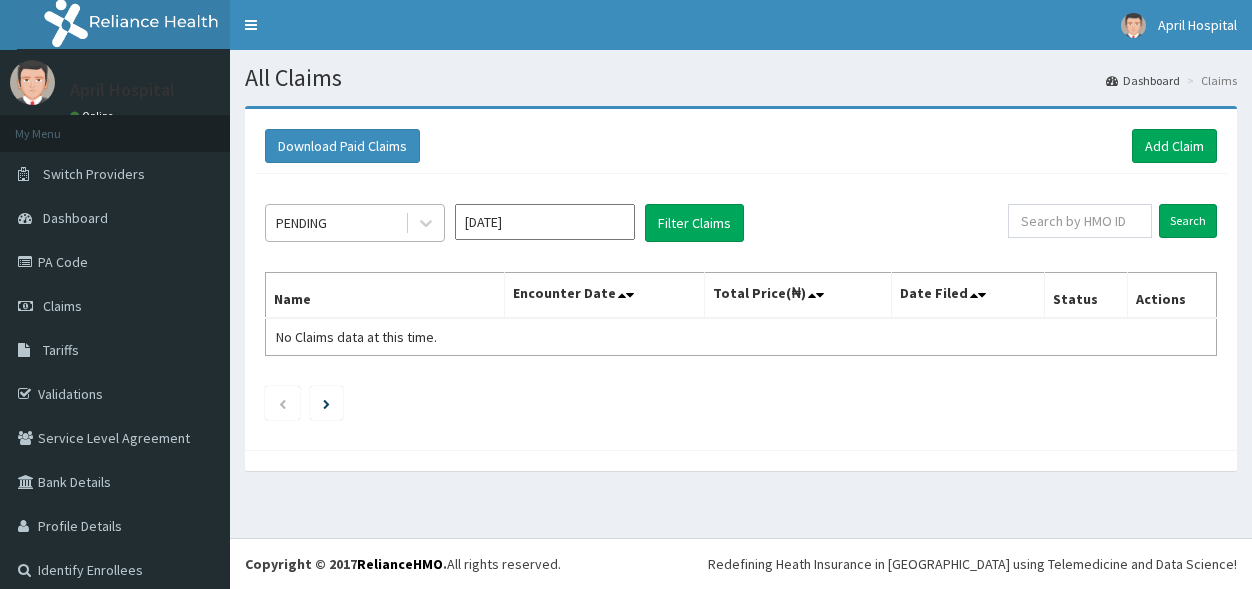 scroll, scrollTop: 0, scrollLeft: 0, axis: both 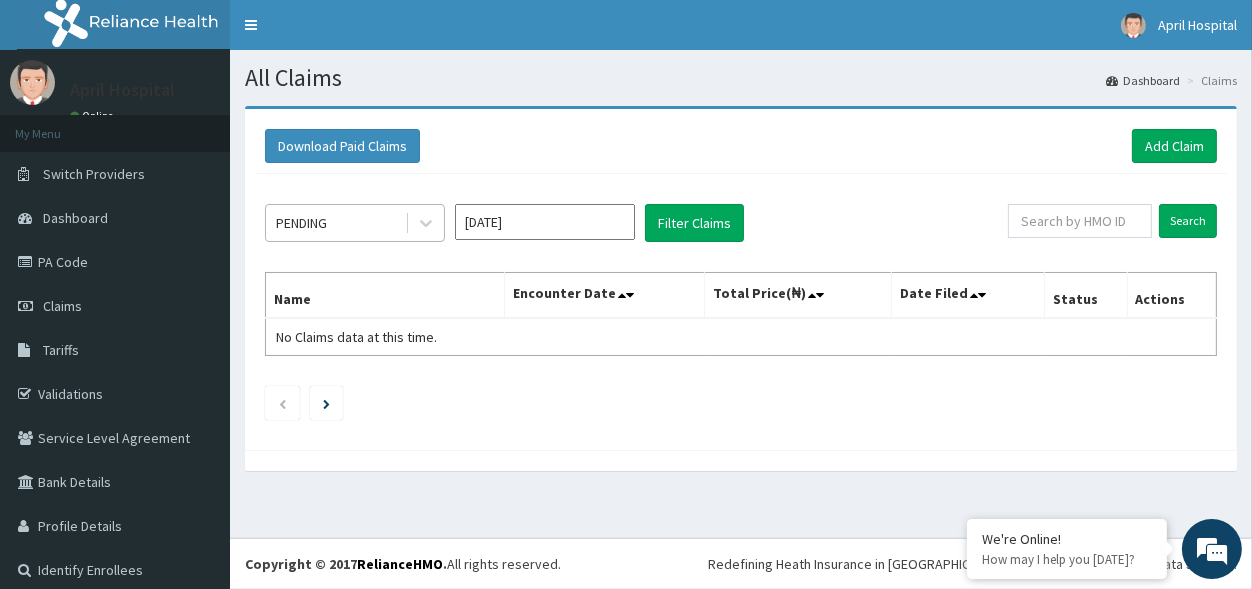 click on "PENDING" at bounding box center [335, 223] 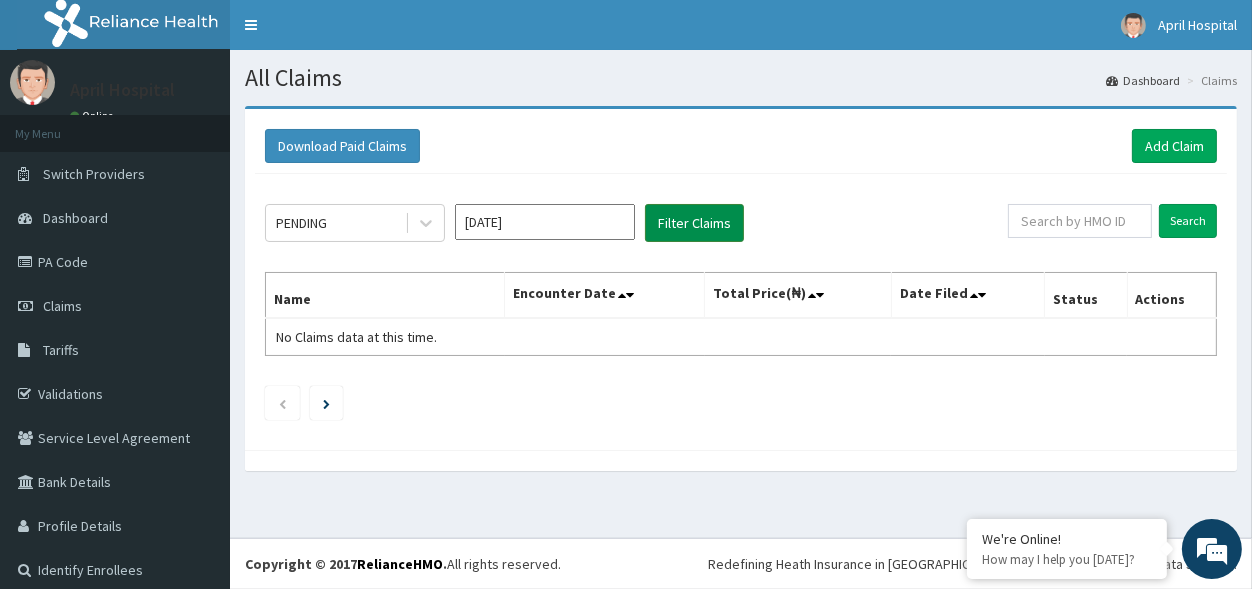 click on "Filter Claims" at bounding box center [694, 223] 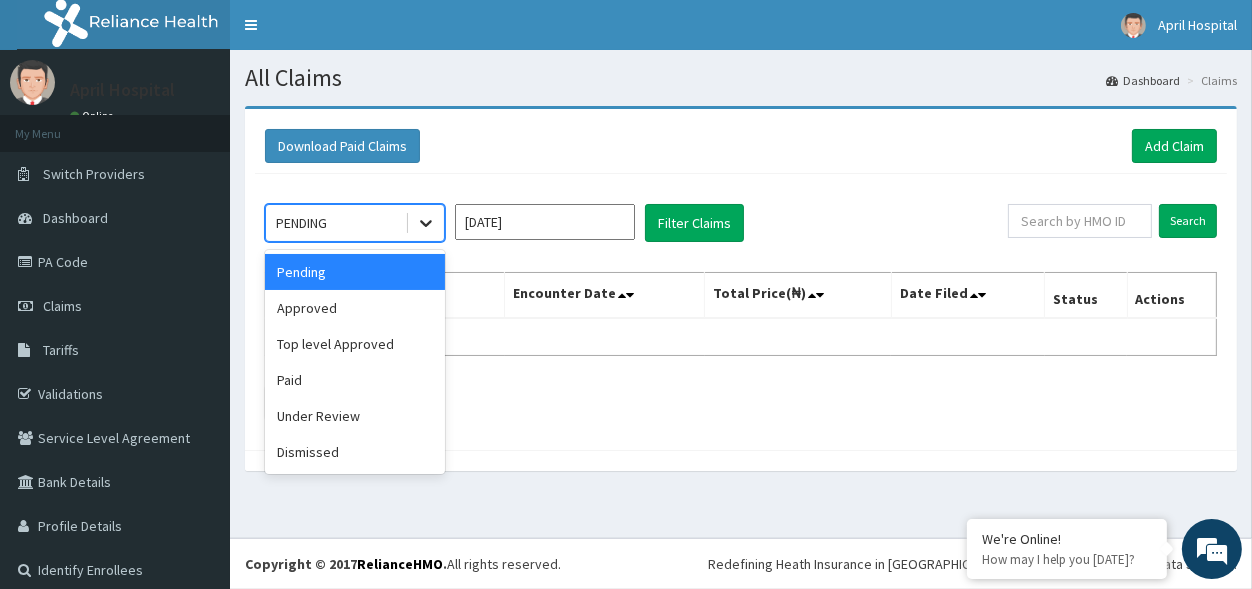 click at bounding box center [426, 223] 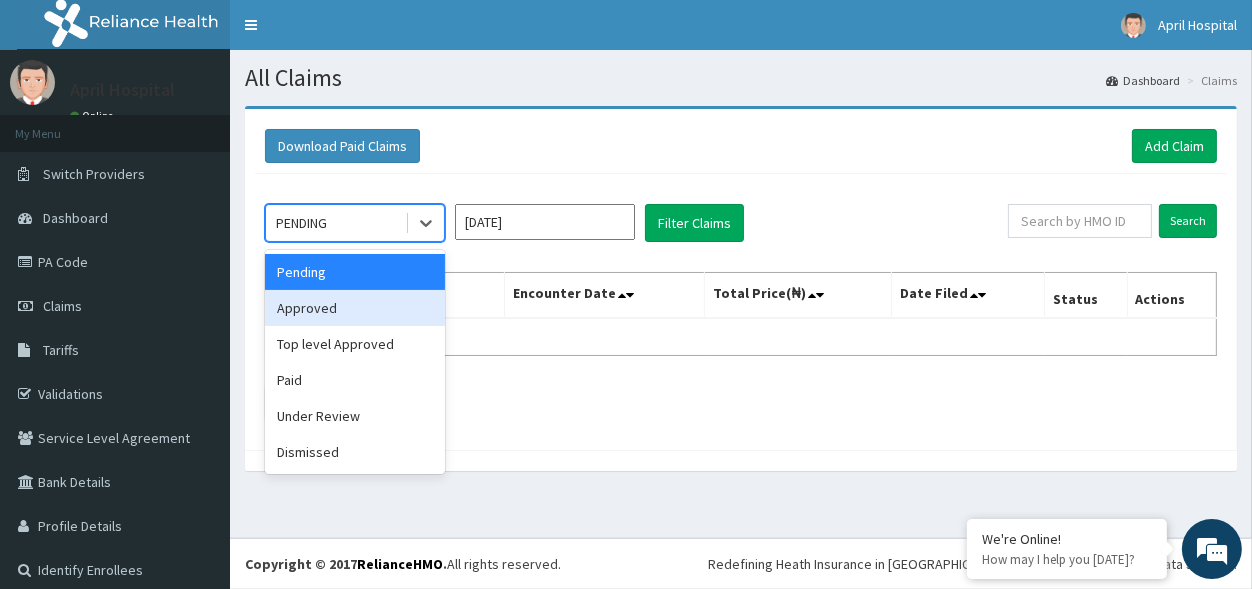 scroll, scrollTop: 0, scrollLeft: 0, axis: both 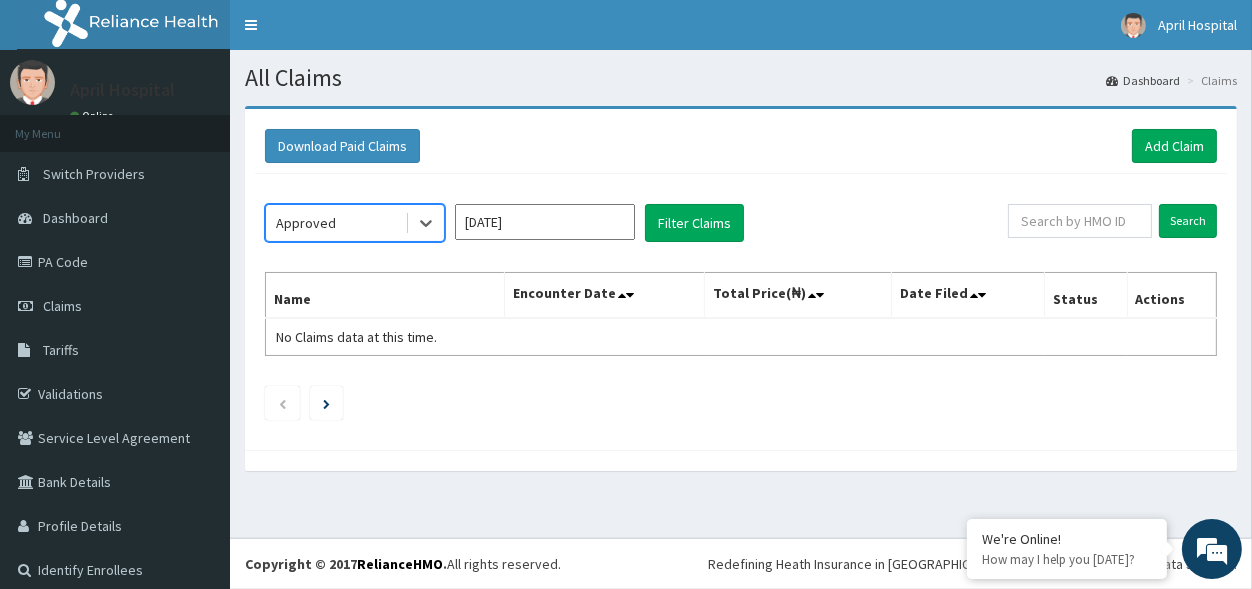 click on "option Approved, selected.   Select is focused ,type to refine list, press Down to open the menu,  Approved [DATE] Filter Claims Search Name Encounter Date Total Price(₦) Date Filed Status Actions No Claims data at this time." 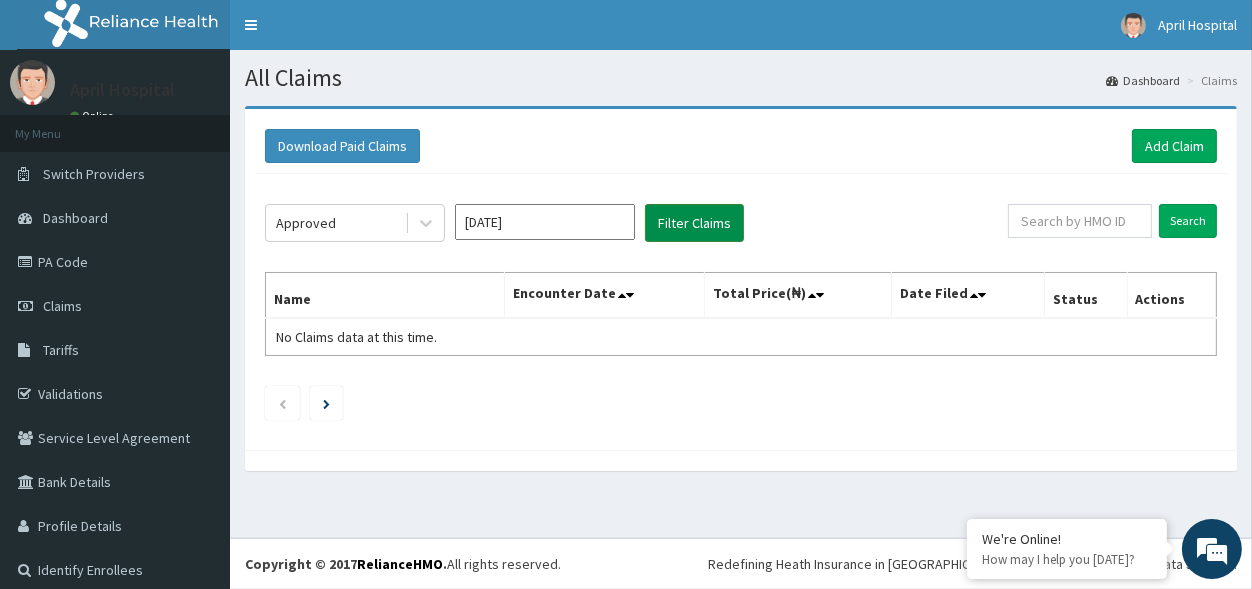 click on "Filter Claims" at bounding box center [694, 223] 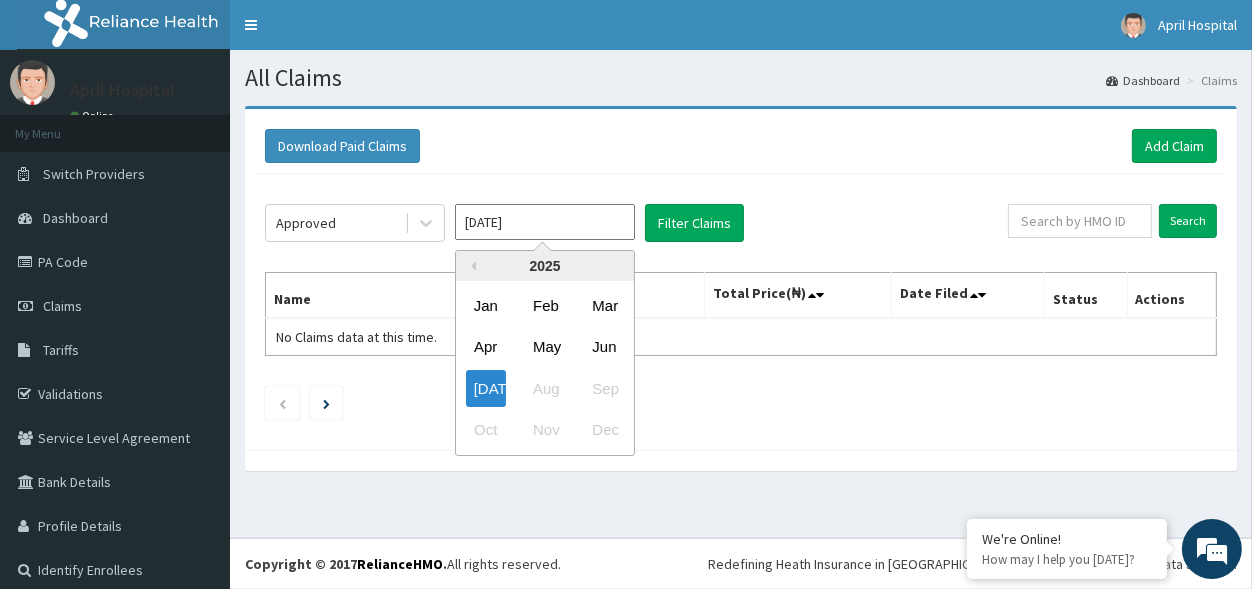 click on "[DATE]" at bounding box center [545, 222] 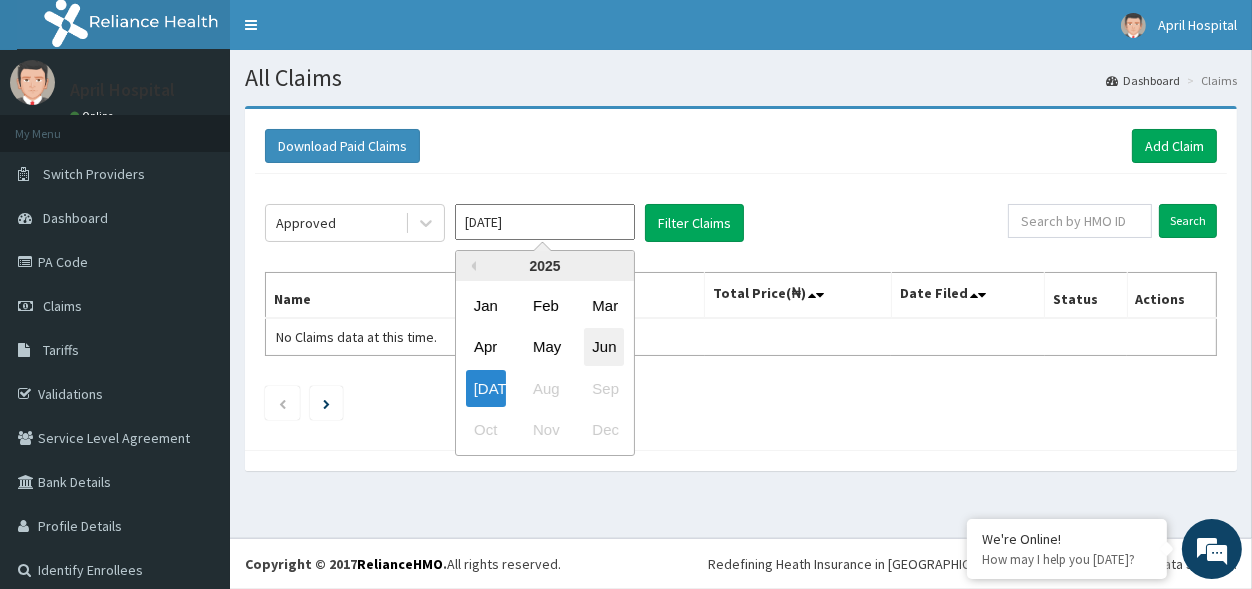 click on "Jun" at bounding box center (604, 347) 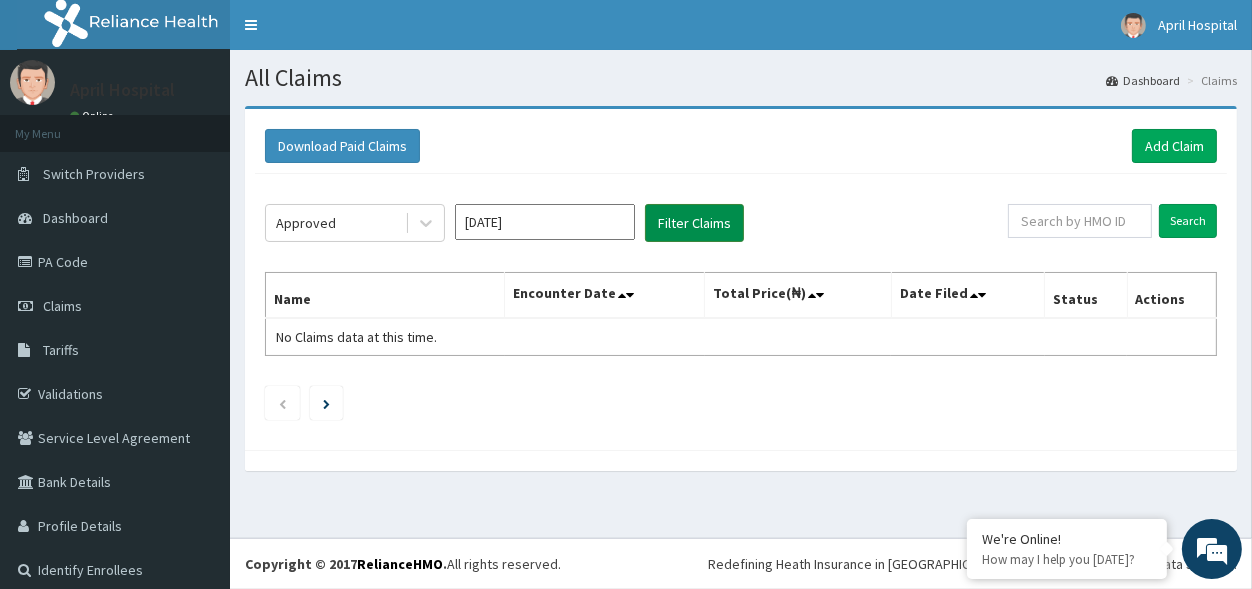 click on "Filter Claims" at bounding box center [694, 223] 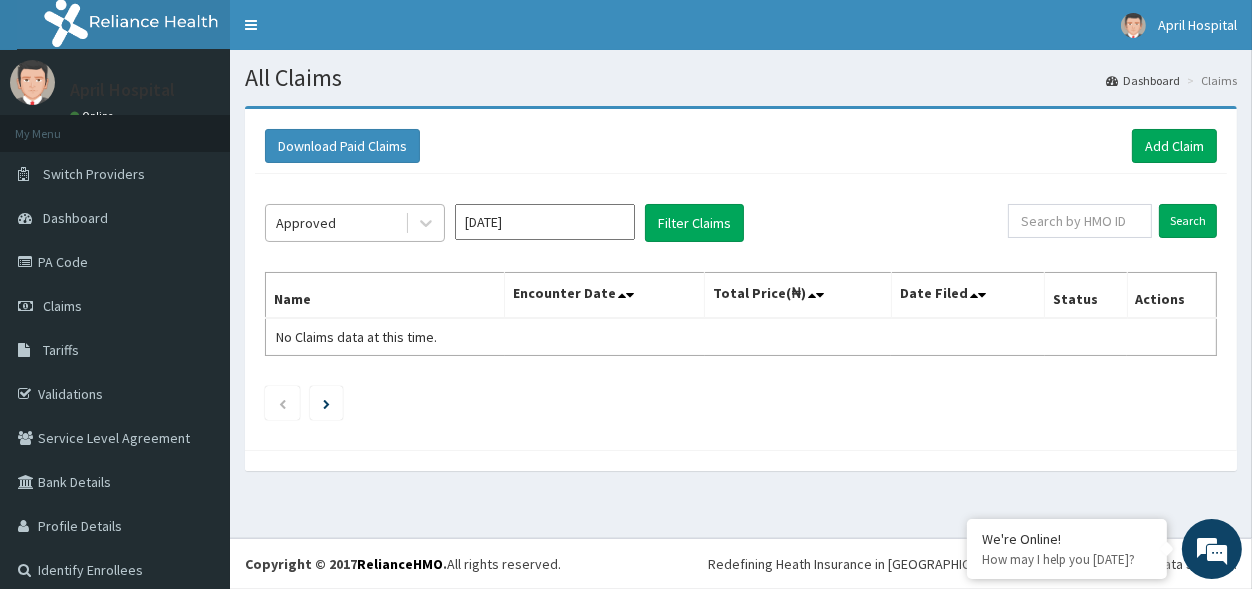 click on "Approved" at bounding box center (306, 223) 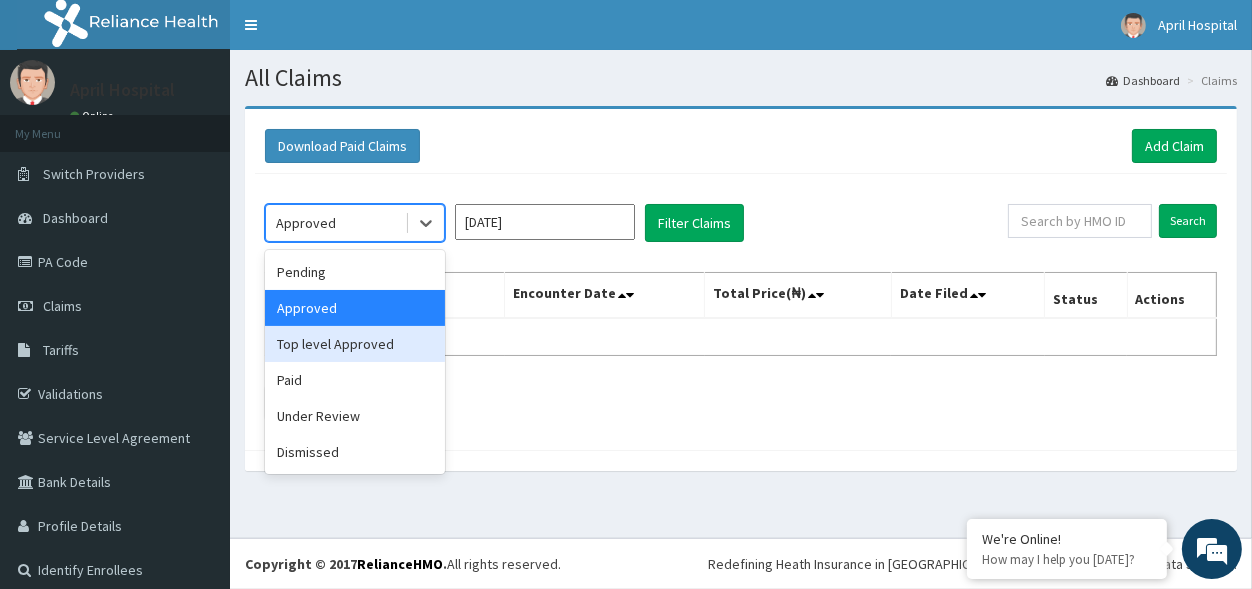 click on "Top level Approved" at bounding box center [355, 344] 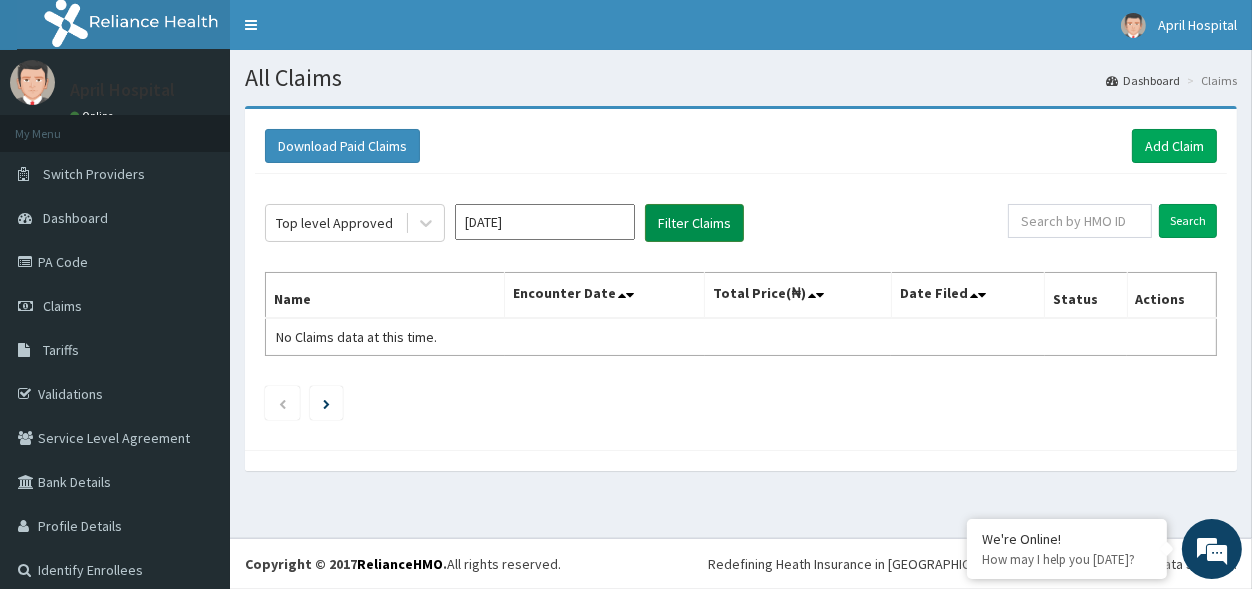 click on "Filter Claims" at bounding box center (694, 223) 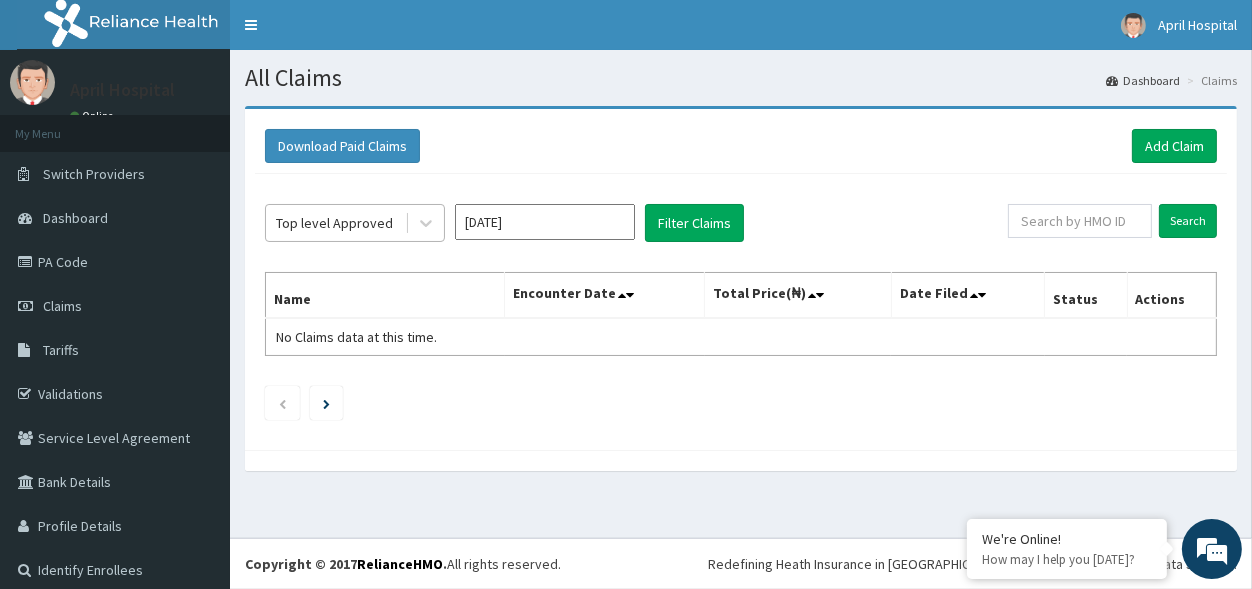 click on "Top level Approved" at bounding box center (335, 223) 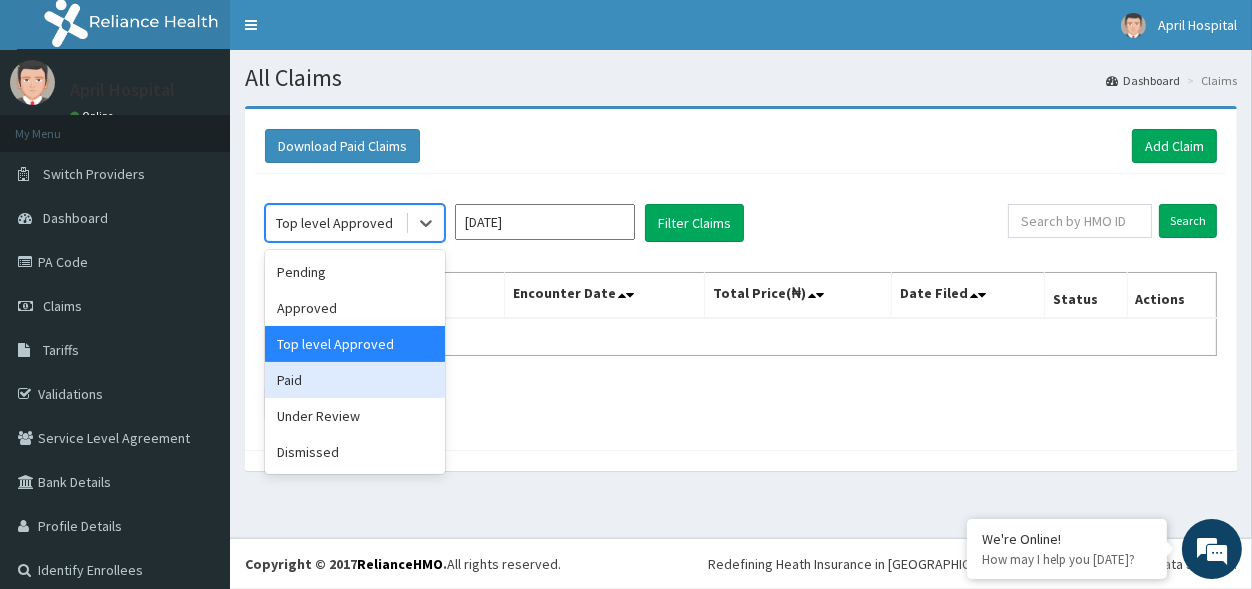 click on "Paid" at bounding box center (355, 380) 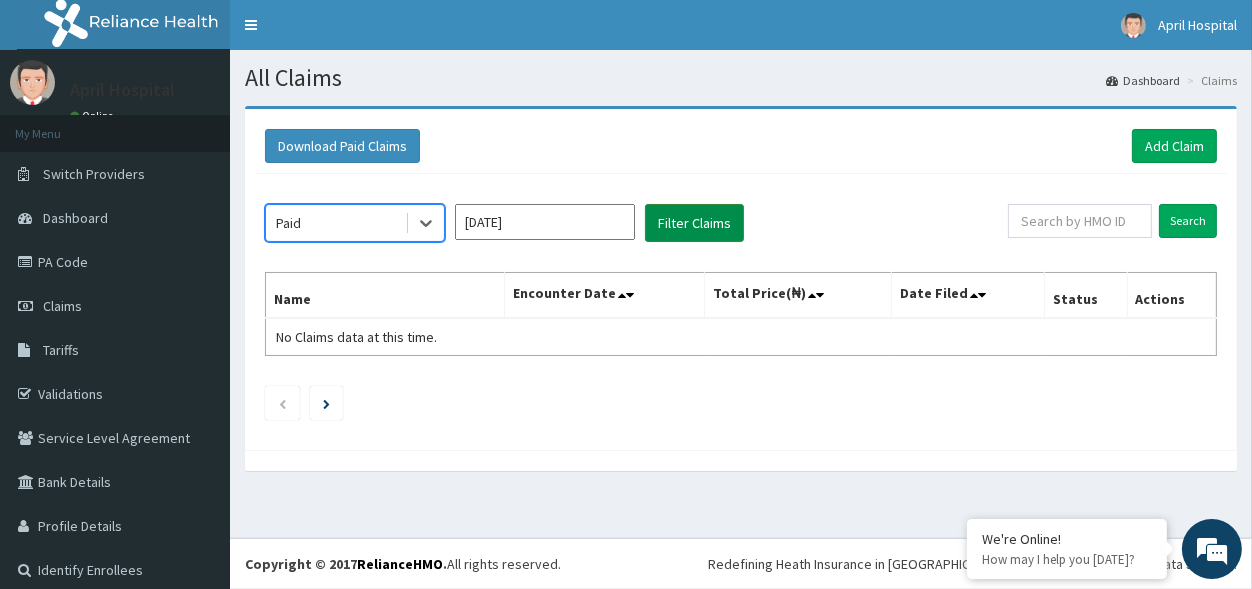 click on "Filter Claims" at bounding box center [694, 223] 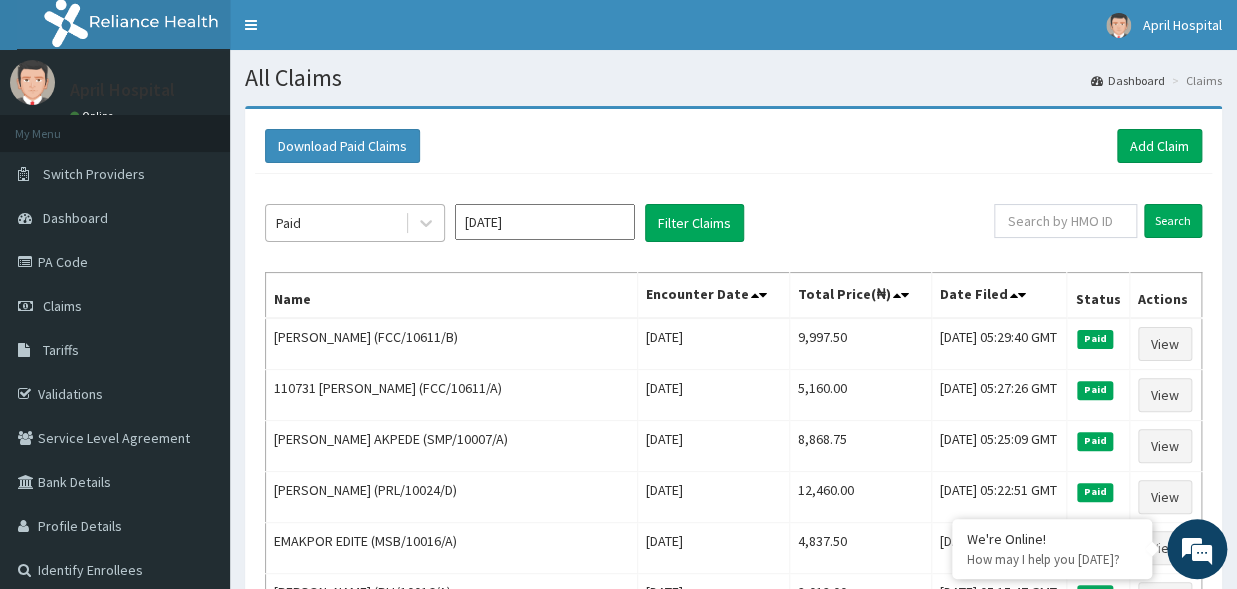 click on "Paid" at bounding box center [355, 223] 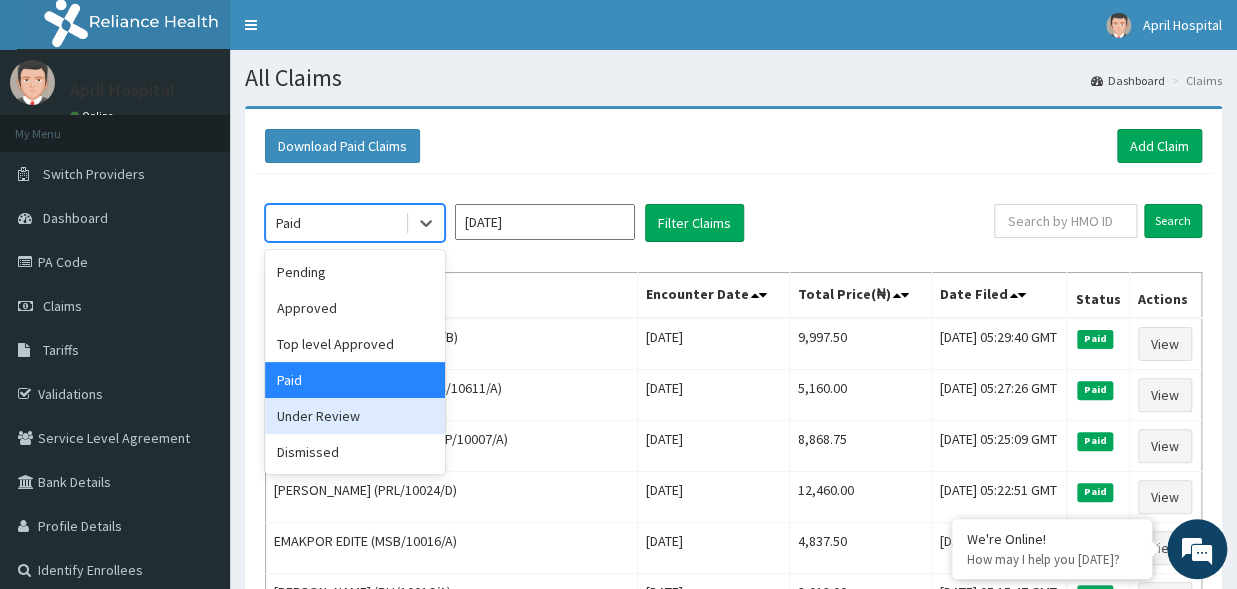 click on "Under Review" at bounding box center (355, 416) 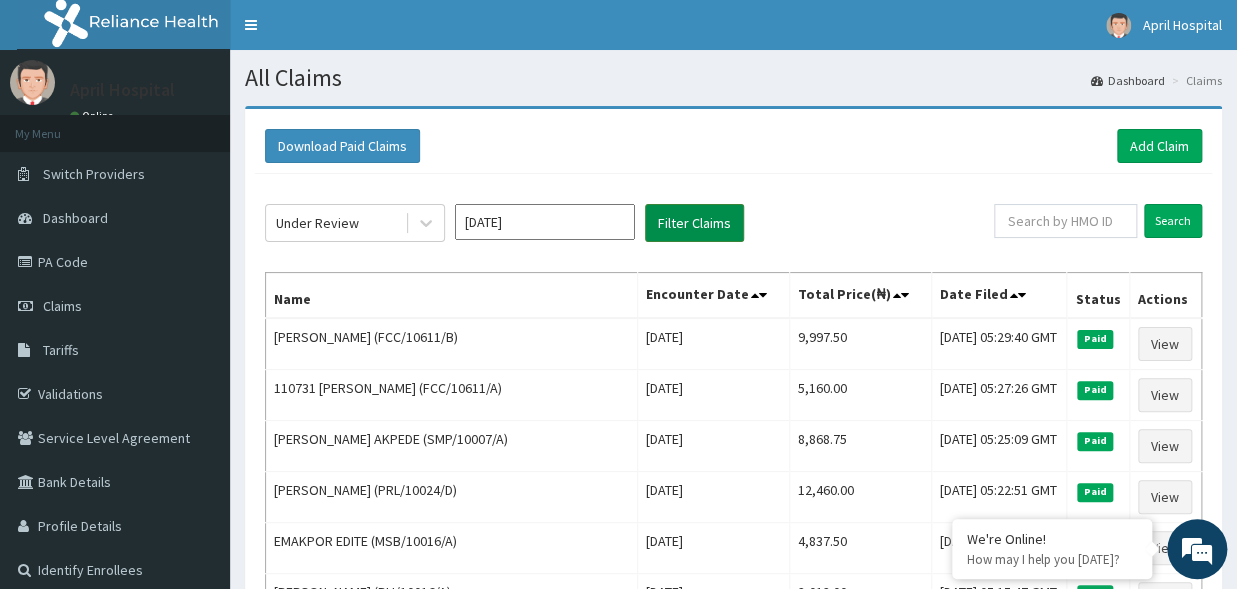 click on "Filter Claims" at bounding box center (694, 223) 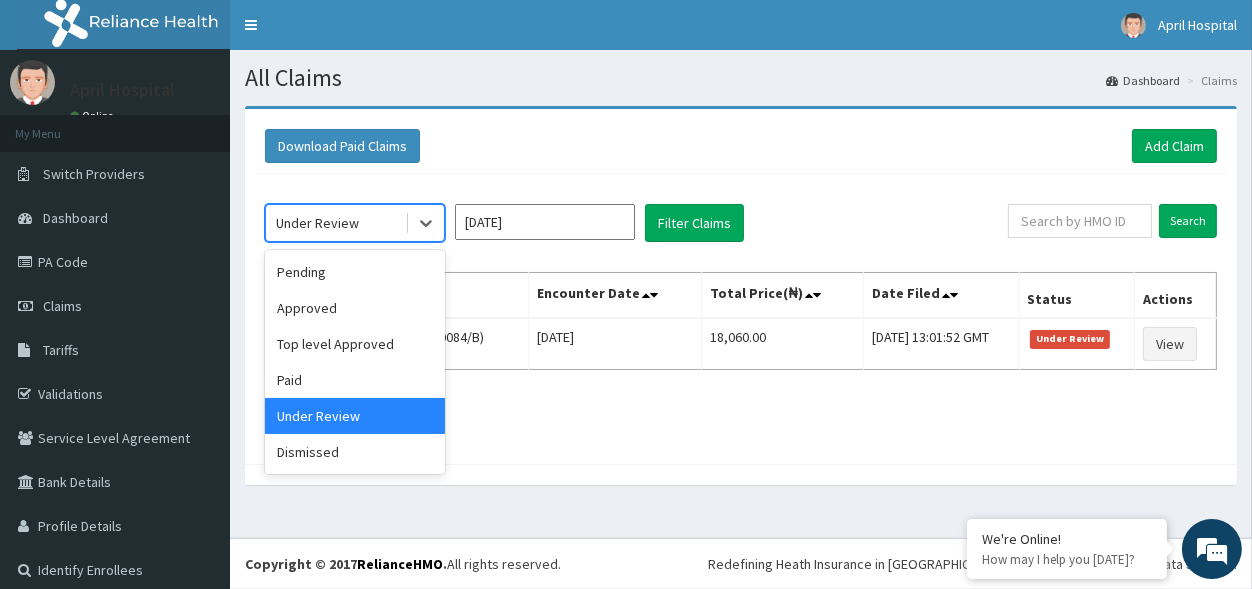 click on "Under Review" at bounding box center [355, 223] 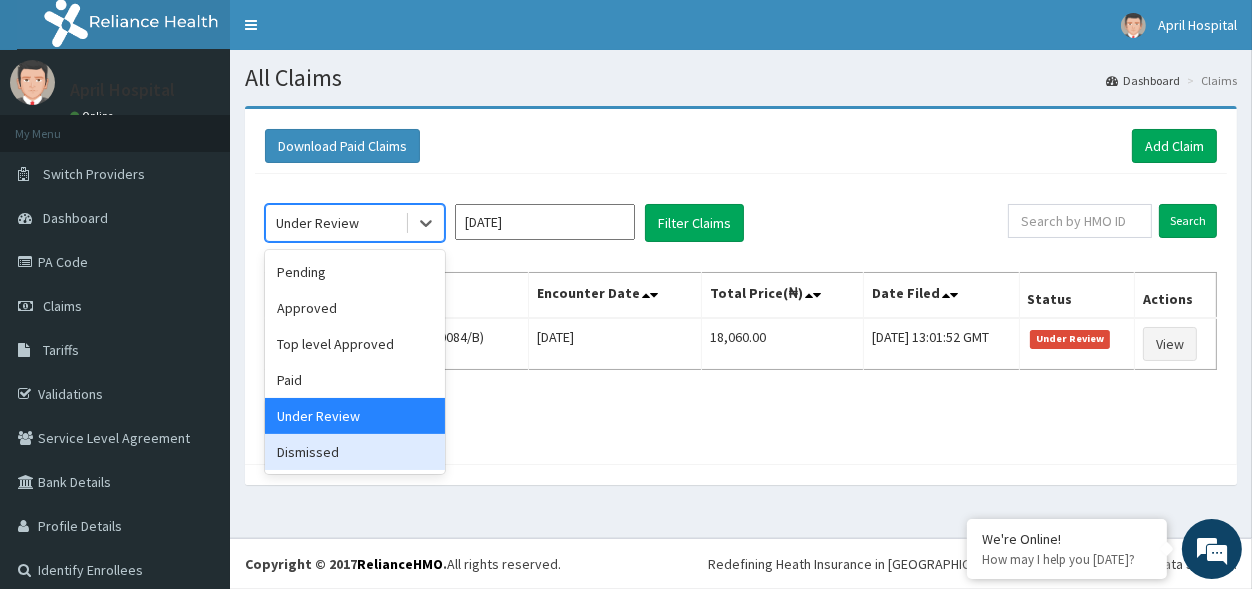 click on "Dismissed" at bounding box center [355, 452] 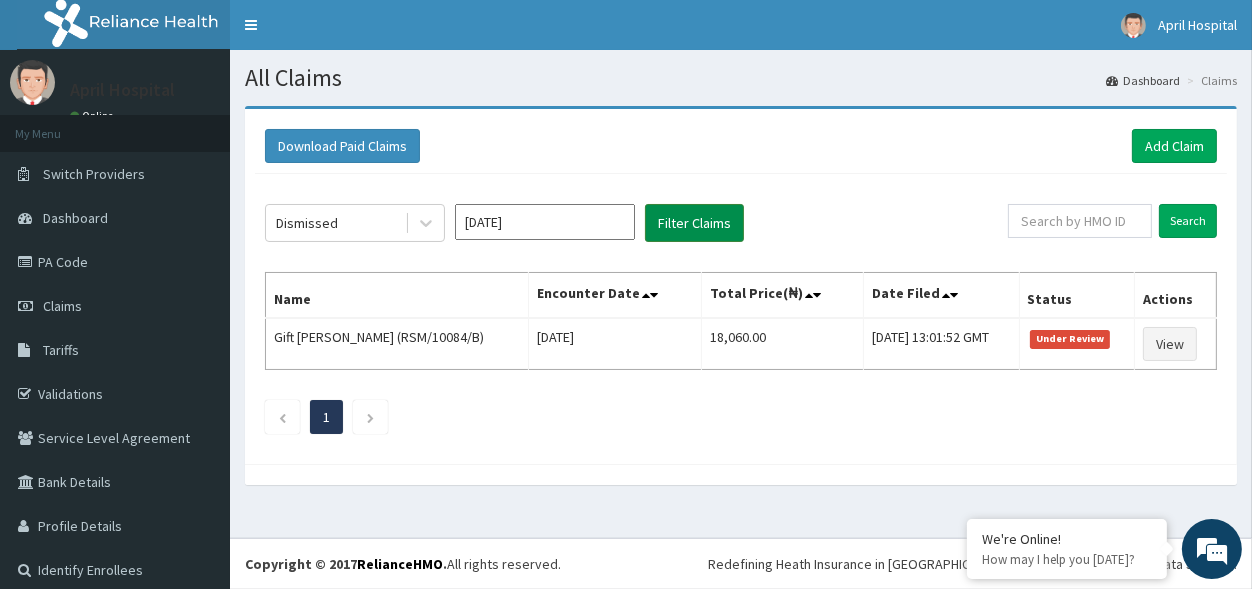 click on "Filter Claims" at bounding box center (694, 223) 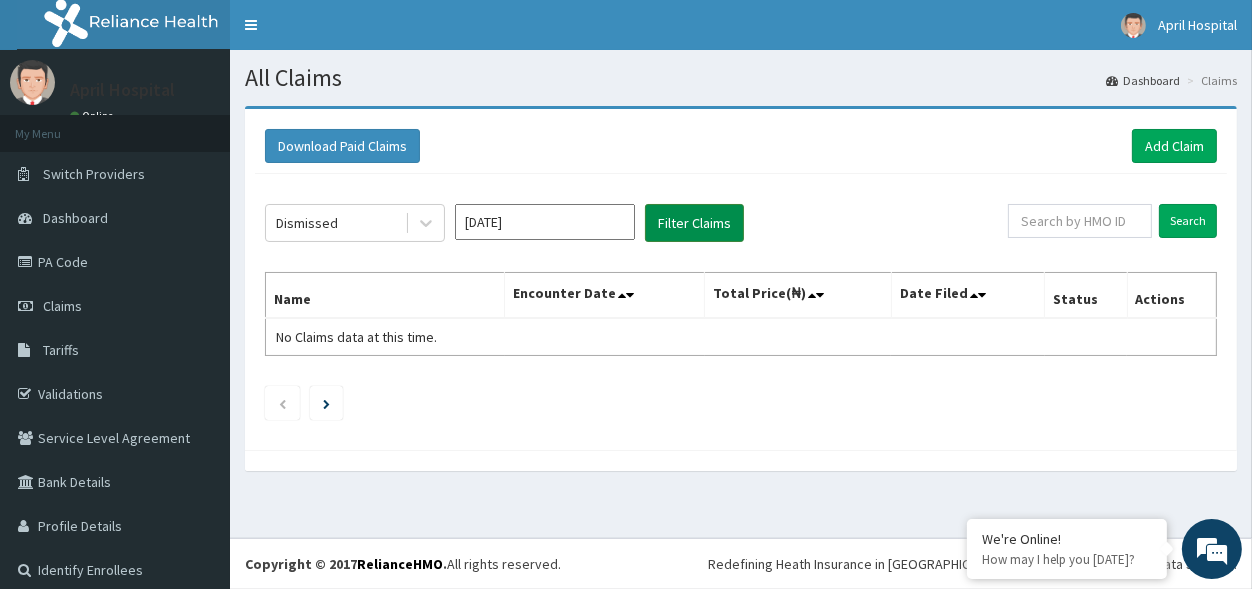 click on "Filter Claims" at bounding box center [694, 223] 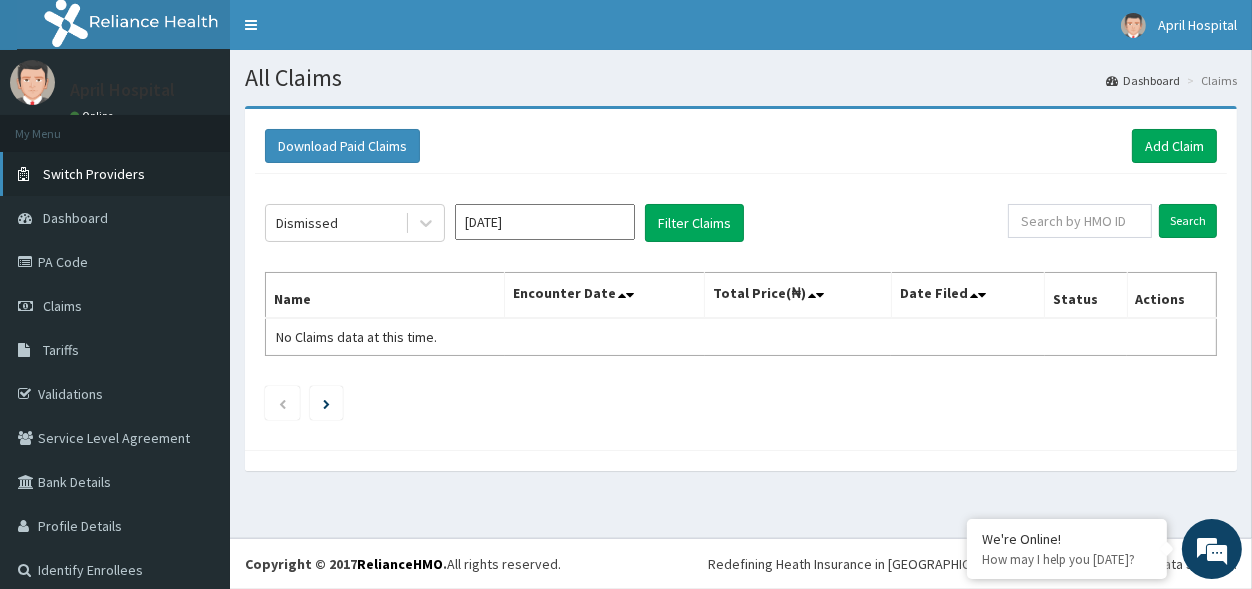 click on "Switch Providers" at bounding box center [94, 174] 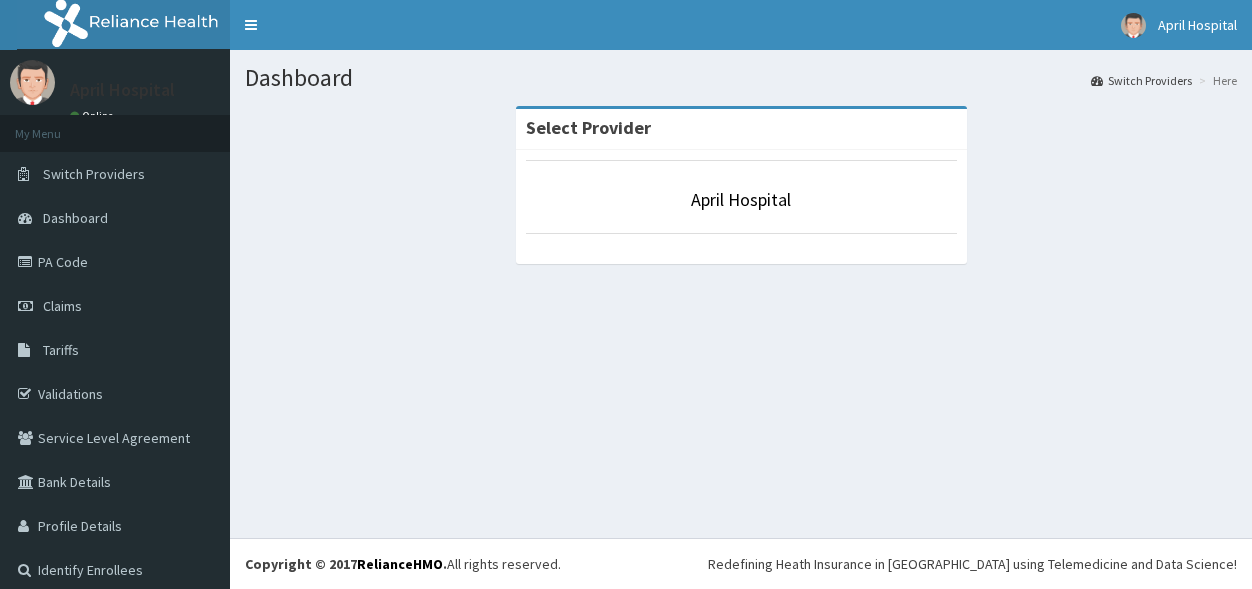 scroll, scrollTop: 0, scrollLeft: 0, axis: both 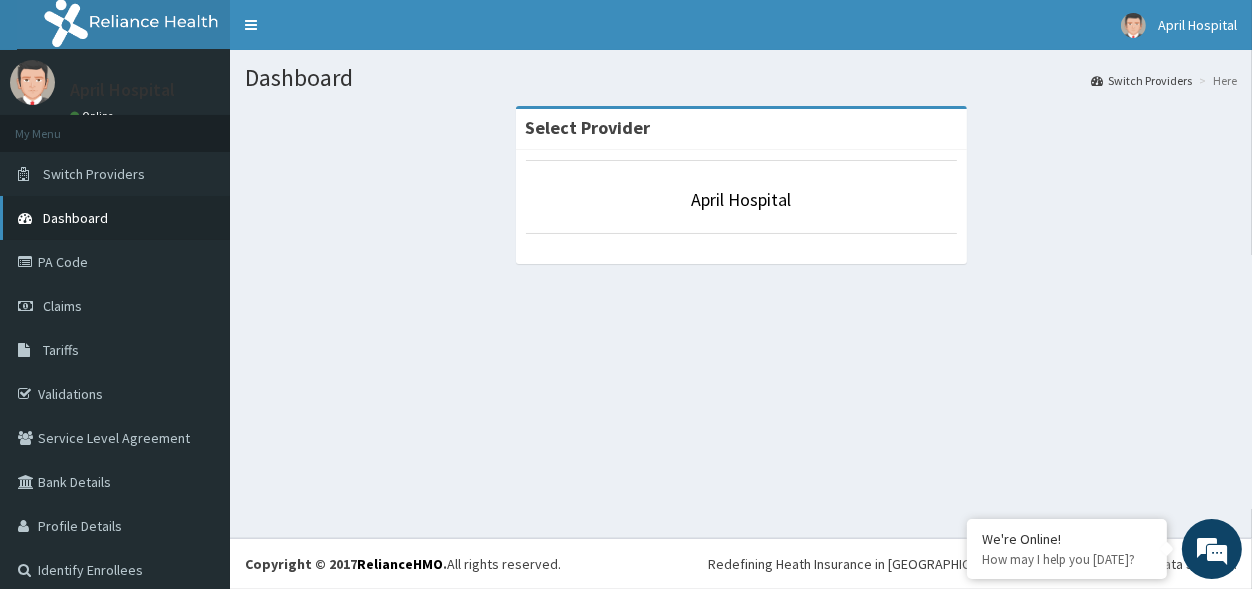 click on "Dashboard" at bounding box center [115, 218] 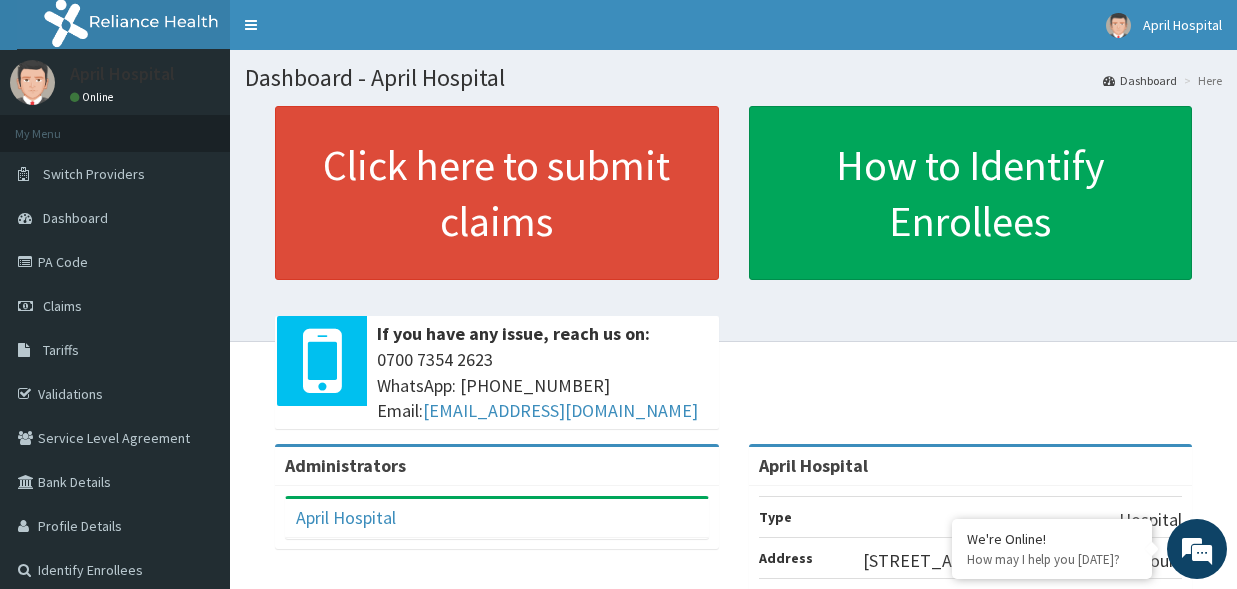 scroll, scrollTop: 0, scrollLeft: 0, axis: both 